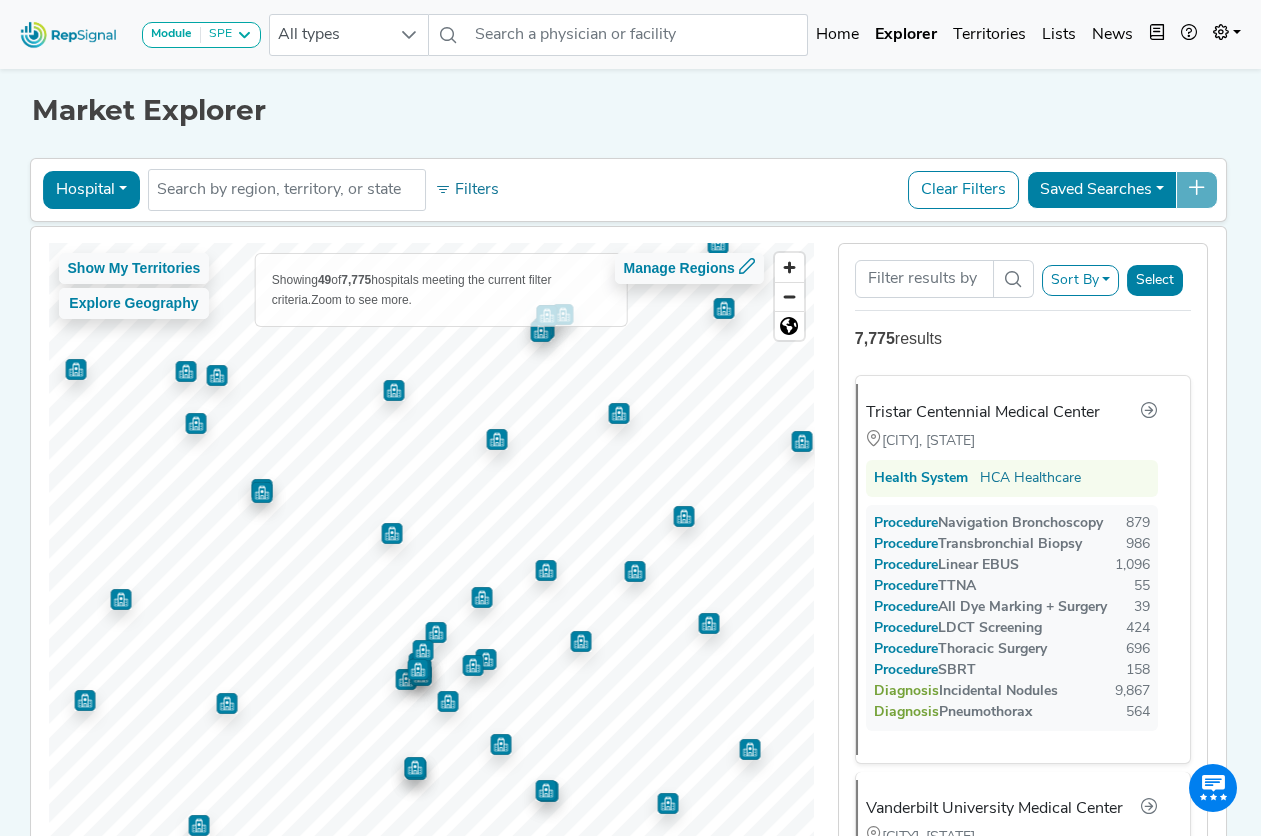 scroll, scrollTop: 0, scrollLeft: 0, axis: both 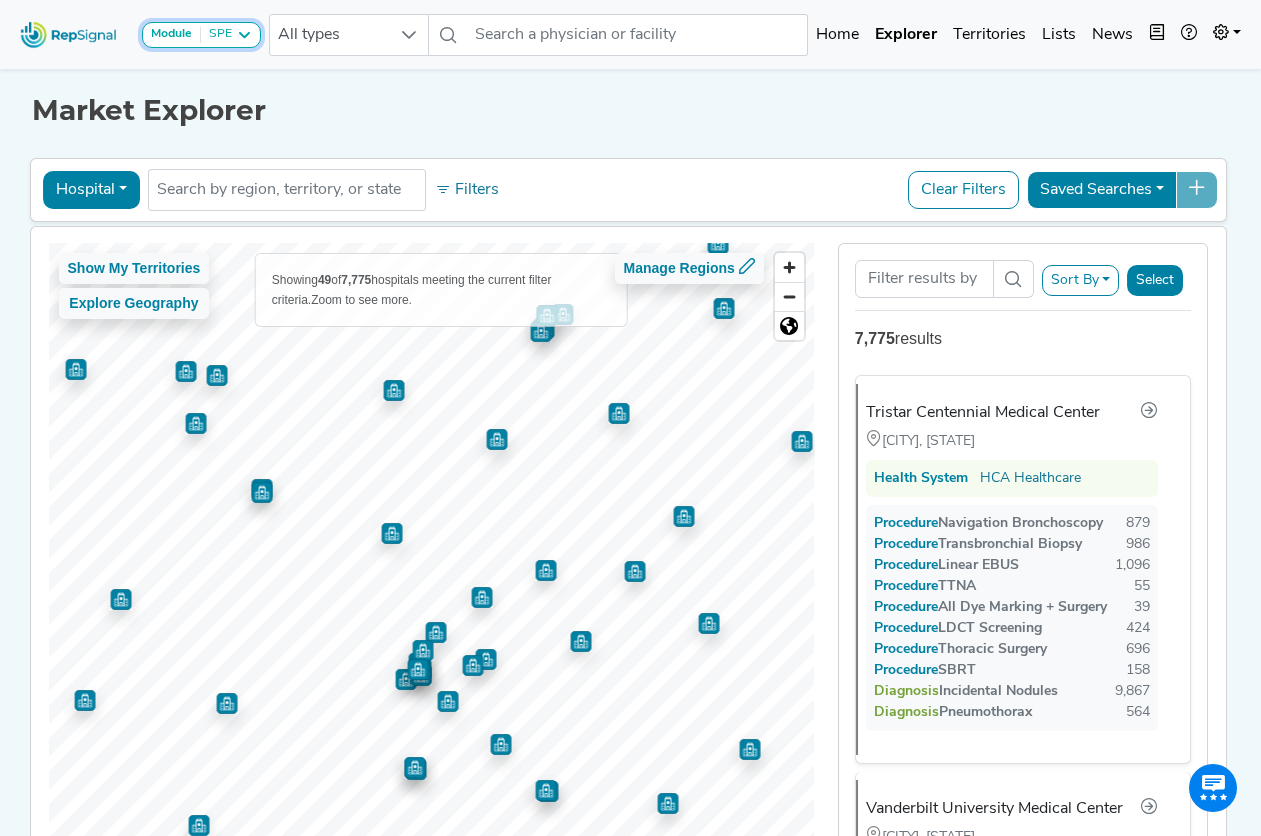 click on "SPE" at bounding box center (216, 35) 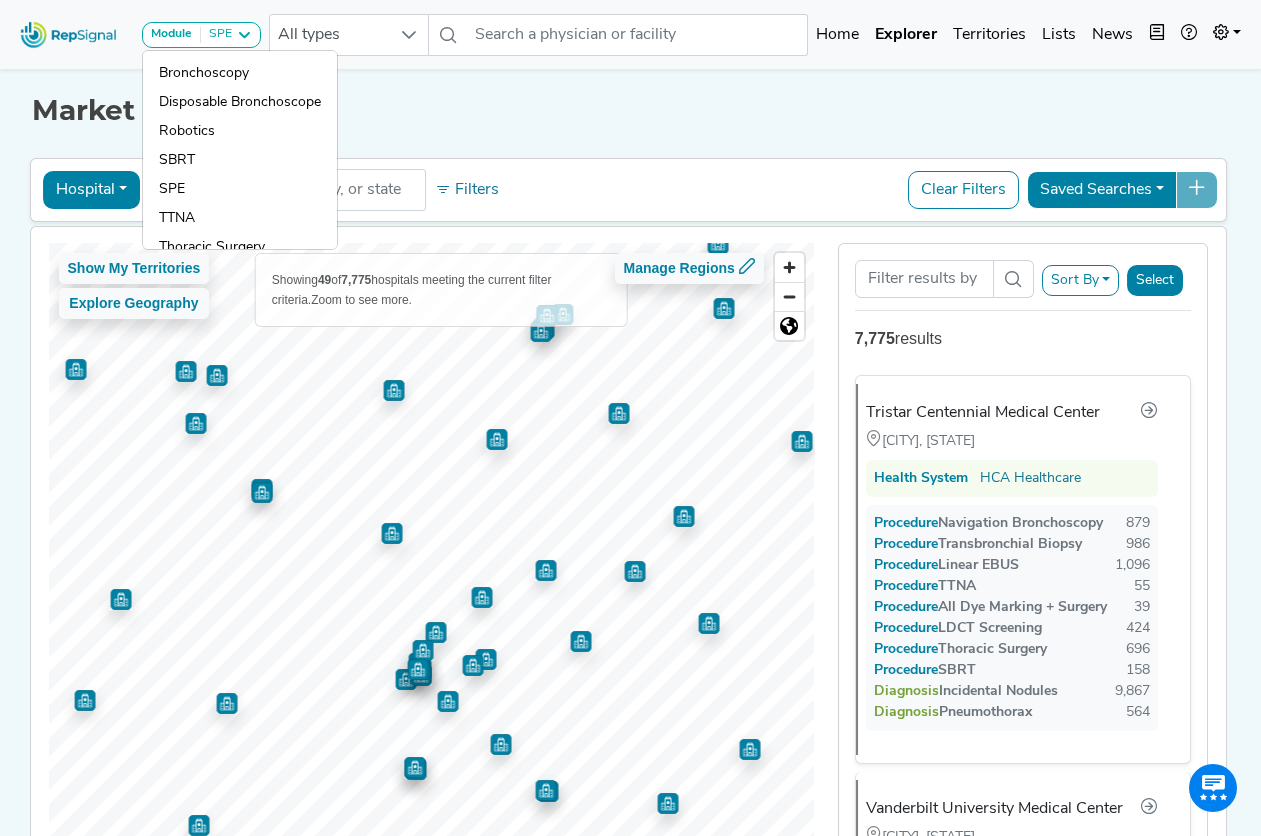 click on "Market Explorer Hospital Physician Hospital ASC Office Health System No results found  Filters   Clear Filters  Saved Searches Show My Territories Explore Geography  Showing  49  of  7,775  hospitals meeting the current filter criteria.   Zoom to see more.   Manage Regions  © Mapbox   © OpenStreetMap   Improve this map  Sort By   RepSignal Annual Procedure Volume Estimate  Navigation Bronchoscopy Transbronchial Biopsy Linear EBUS TTNA All Dye Marking + Surgery LDCT Screening Thoracic Surgery SBRT  Total Procedures  Incidental Nodules Pneumothorax  Total Diagnoses  Relevant Physician Volume Select 7,775  results  Tristar Centennial Medical Center  Nashville, TN   Health System  HCA Healthcare  Procedure   Navigation Bronchoscopy  879  Procedure   Transbronchial Biopsy  986  Procedure   Linear EBUS  1,096  Procedure   TTNA  55  Procedure   All Dye Marking + Surgery  39  Procedure   LDCT Screening  424  Procedure   Thoracic Surgery  696  Procedure   SBRT  158  Diagnosis   Incidental Nodules  9,867  Diagnosis" 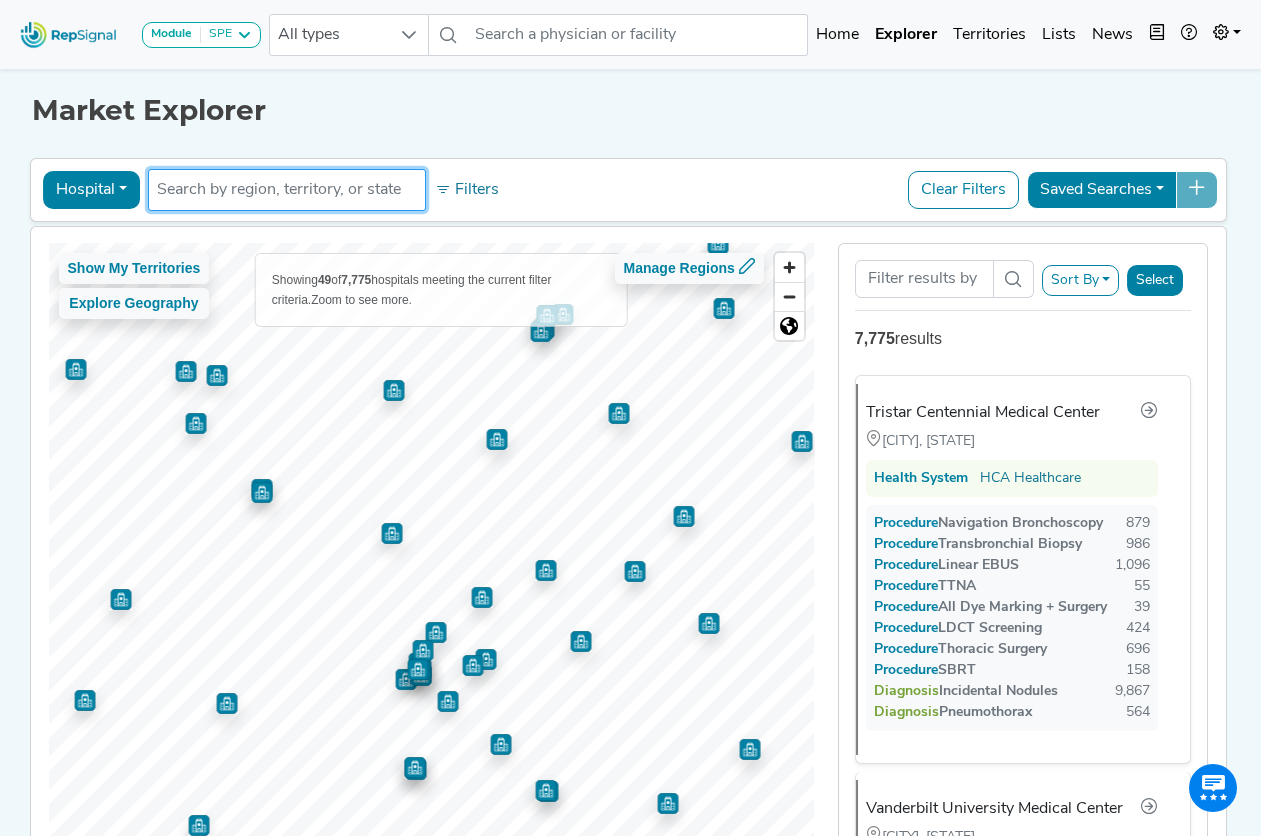 click at bounding box center (287, 190) 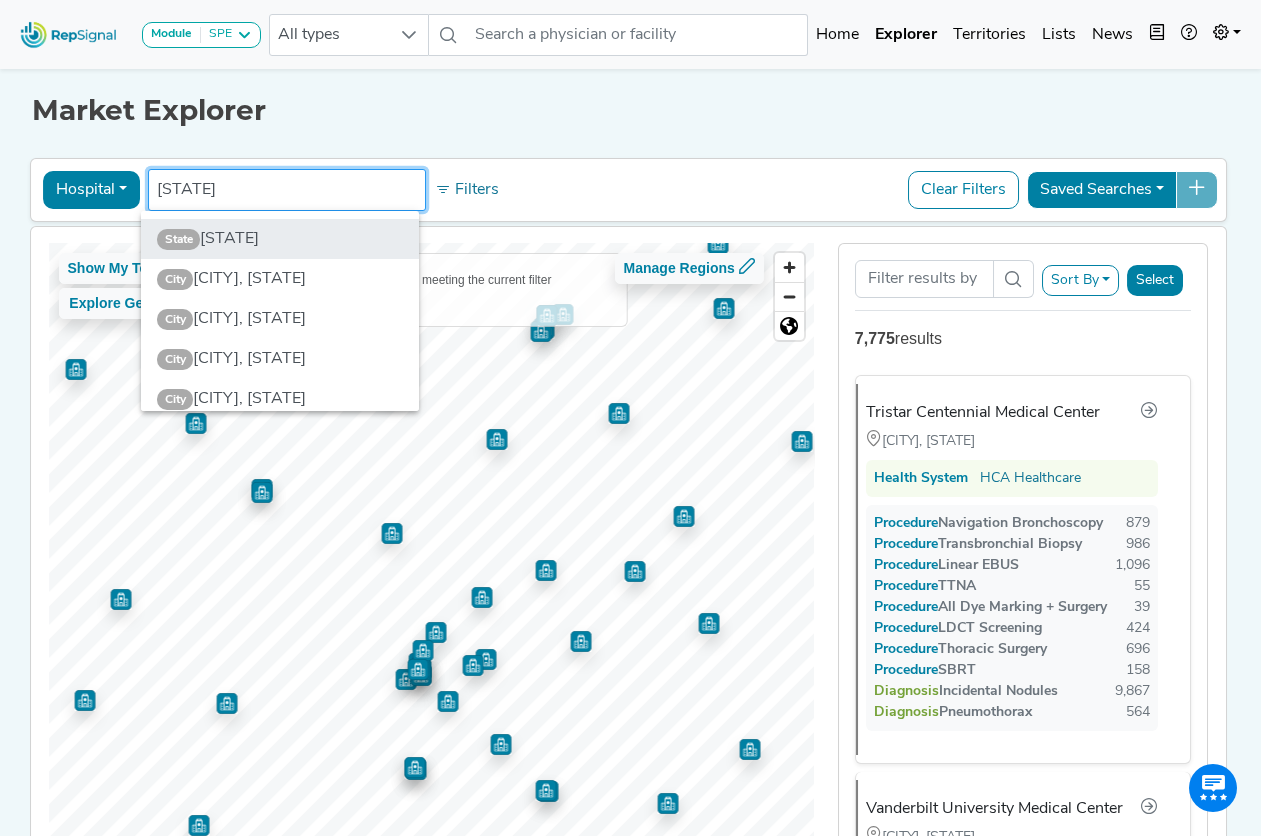 type on "florida" 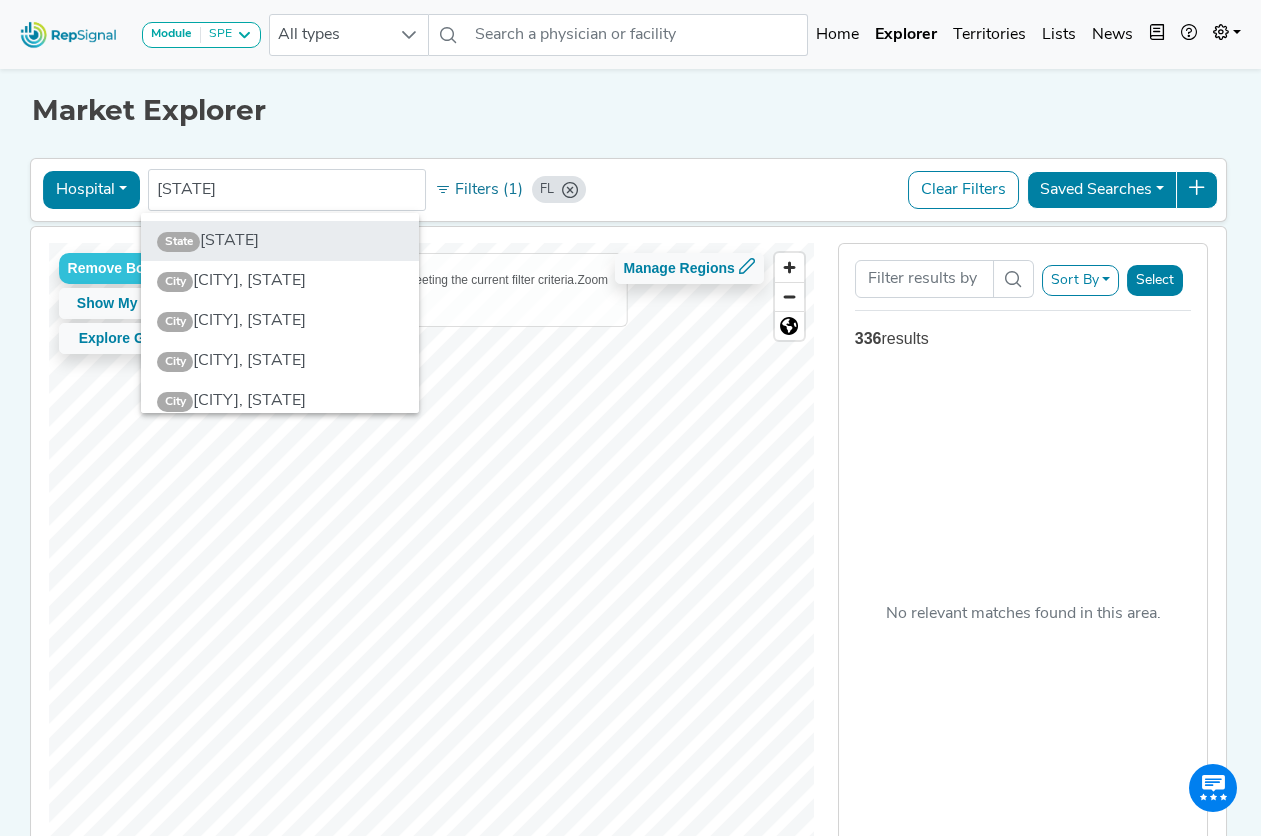 type 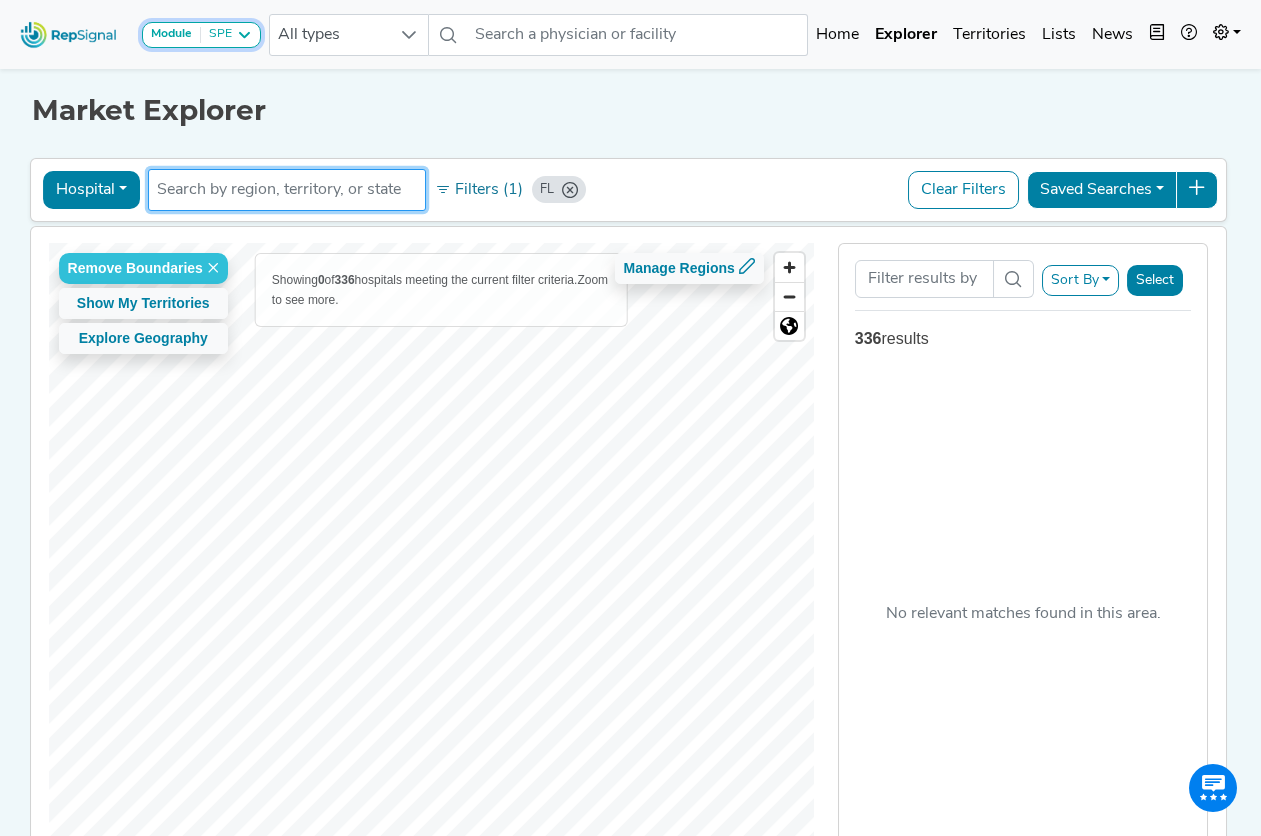 click at bounding box center (244, 35) 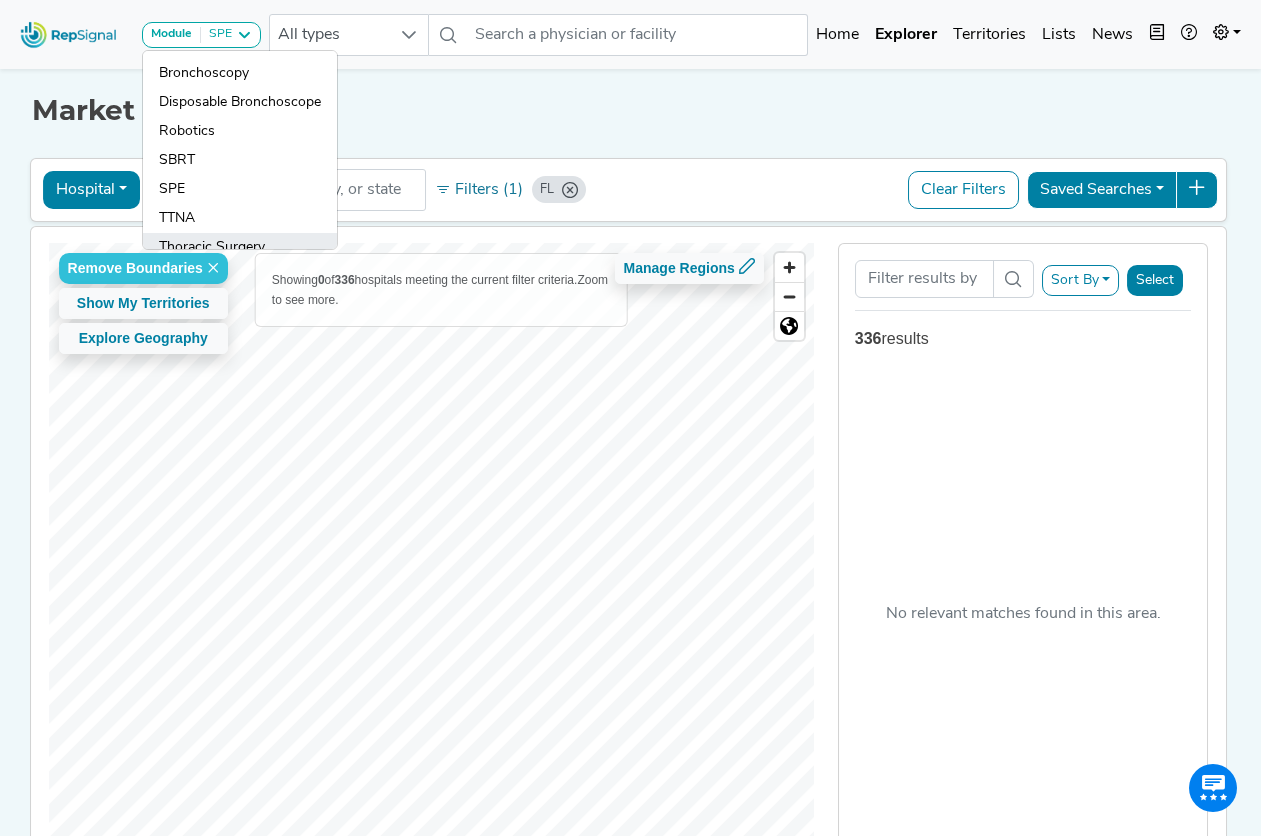 click on "Thoracic Surgery" 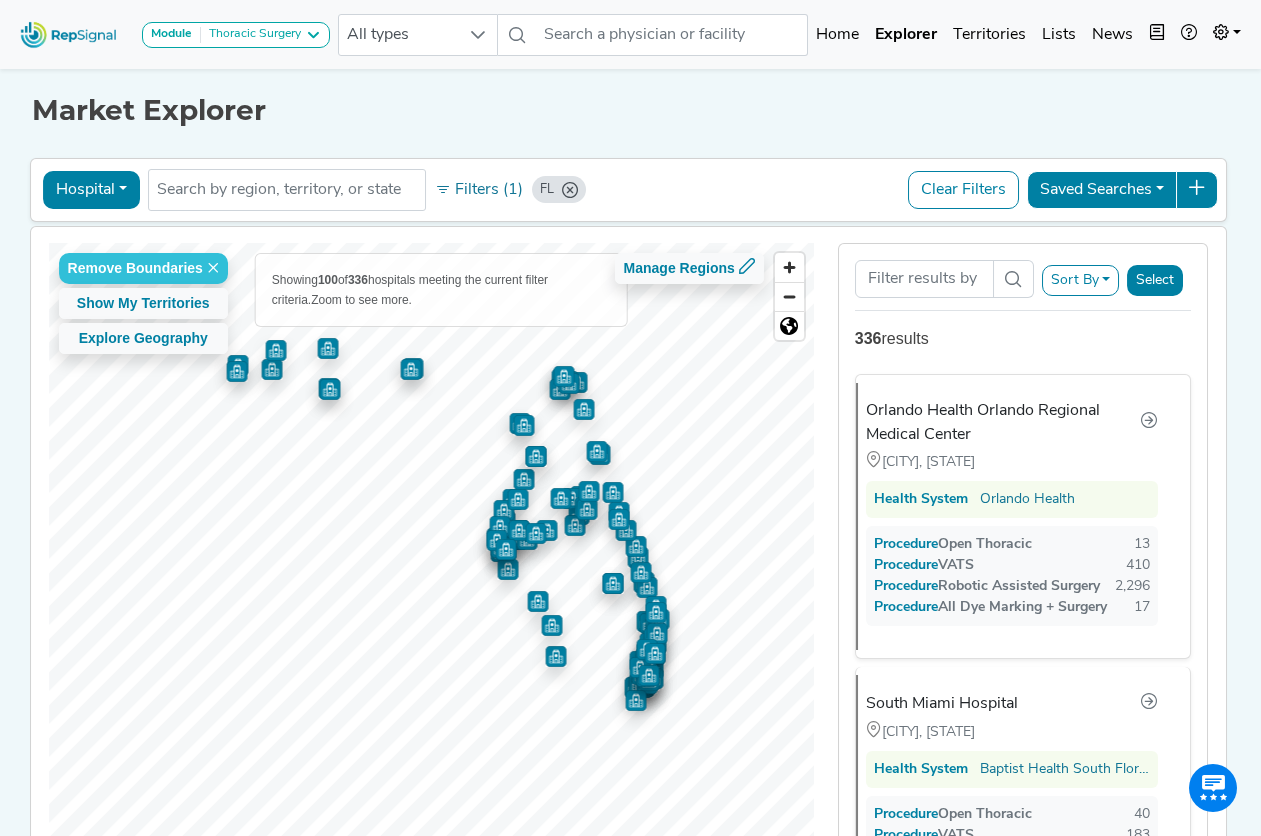 scroll, scrollTop: 0, scrollLeft: 0, axis: both 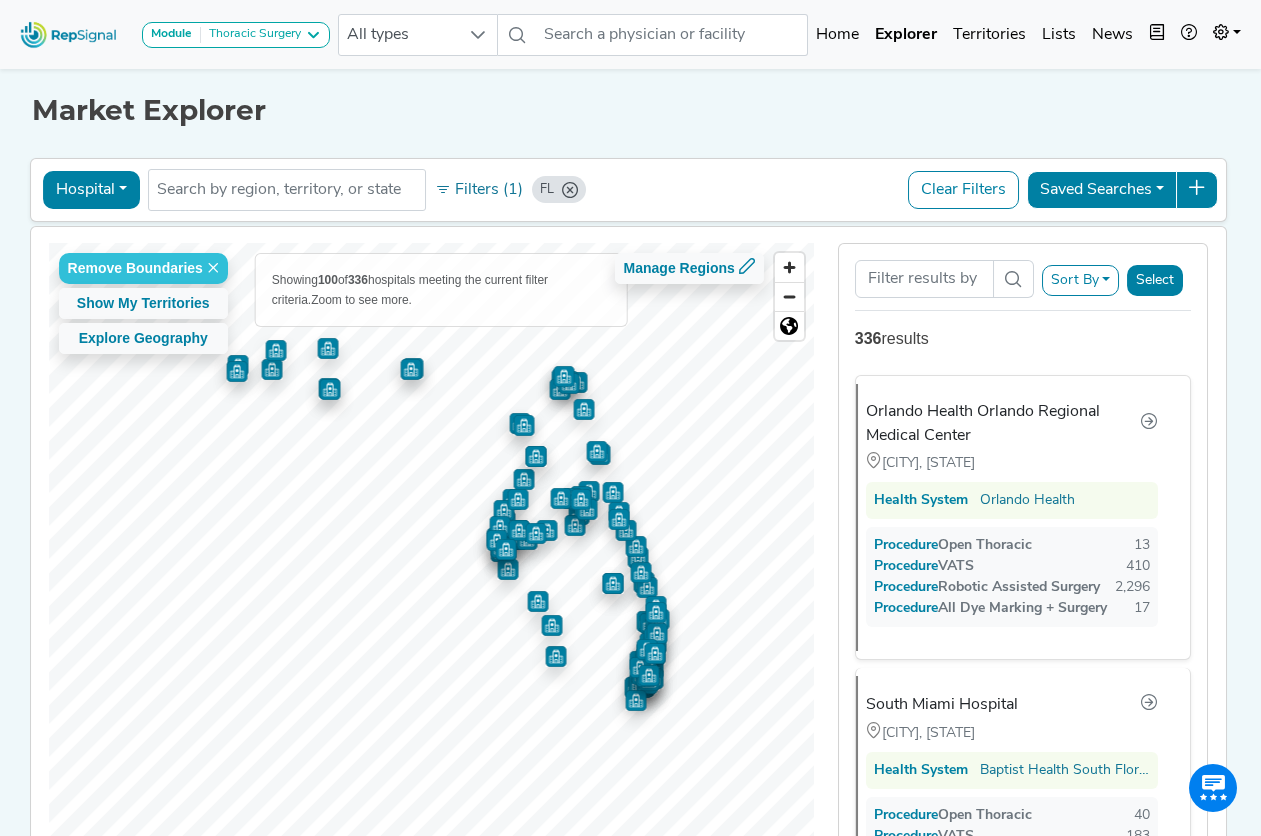 click on "Market Explorer Hospital Physician Hospital ASC Office Health System FL No results found  Filters (1) FL  Clear Filters  Saved Searches Remove Boundaries  Show My Territories Explore Geography  Showing  100  of  336  hospitals meeting the current filter criteria.   Zoom to see more.   Manage Regions  © Mapbox   © OpenStreetMap   Improve this map  Sort By   RepSignal Annual Procedure Volume Estimate  Open Thoracic VATS Robotic Assisted Surgery All Dye Marking + Surgery  Total Procedures  Relevant Physician Volume Select 336  results  Orlando Health Orlando Regional Medical Center  Orlando, FL   Health System  Orlando Health  Procedure   Open Thoracic  13  Procedure   VATS  410  Procedure   Robotic Assisted Surgery  2,296  Procedure   All Dye Marking + Surgery  17 South Miami Hospital  Miami, FL   Health System  Baptist Health South Florida  Procedure   Open Thoracic  40  Procedure   VATS  183  Procedure   Robotic Assisted Surgery  2,495  Procedure   All Dye Marking + Surgery  *  Tampa, FL   Procedure  147 31" 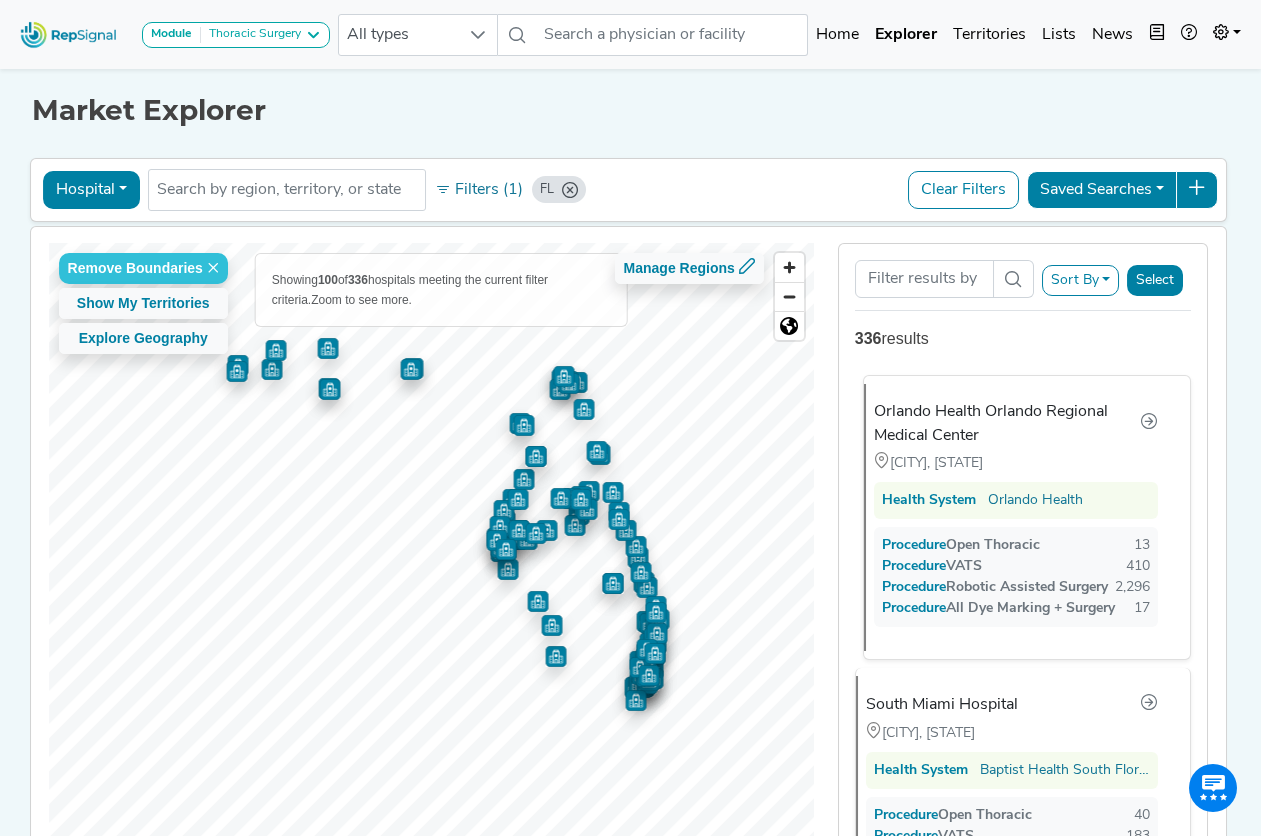 click on "Orlando Health Orlando Regional Medical Center" at bounding box center (1007, 424) 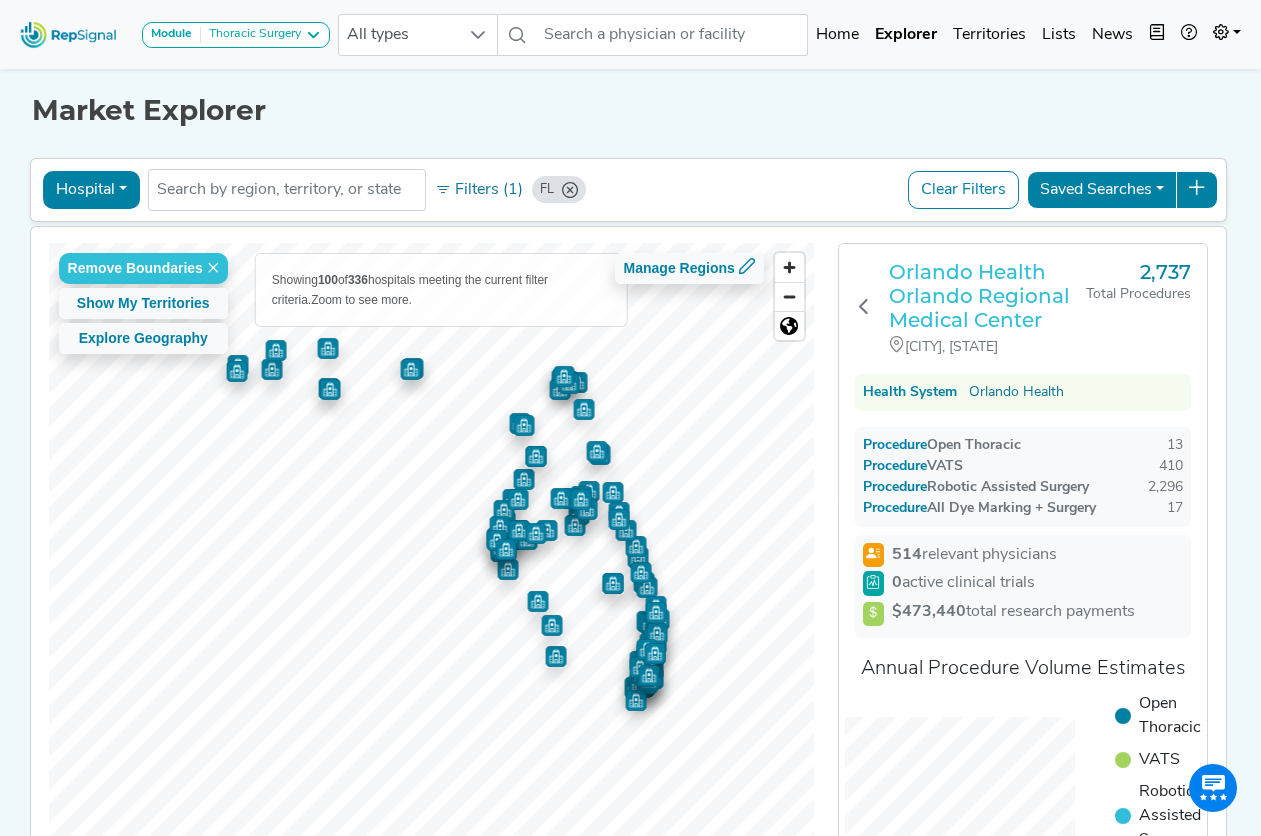 click on "Orlando Health Orlando Regional Medical Center" at bounding box center (988, 296) 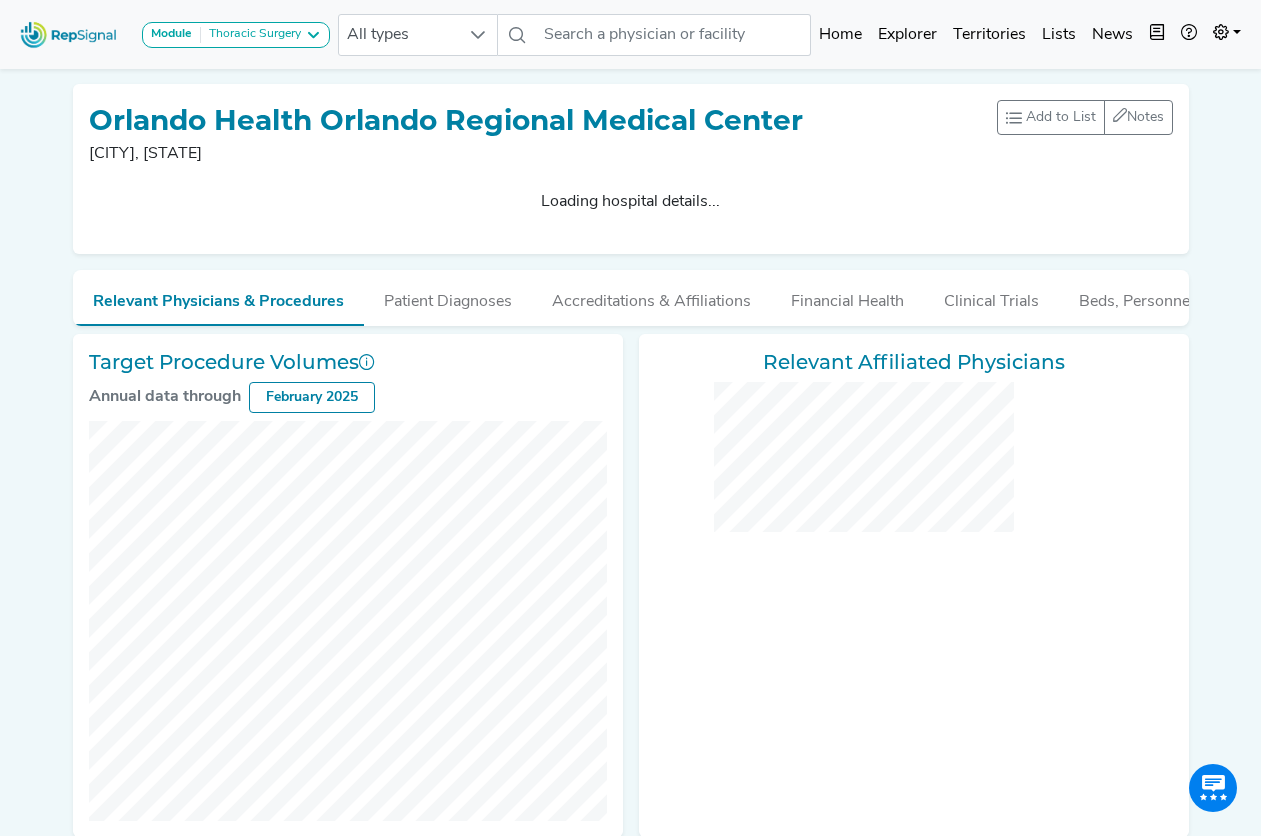 scroll, scrollTop: 500, scrollLeft: 0, axis: vertical 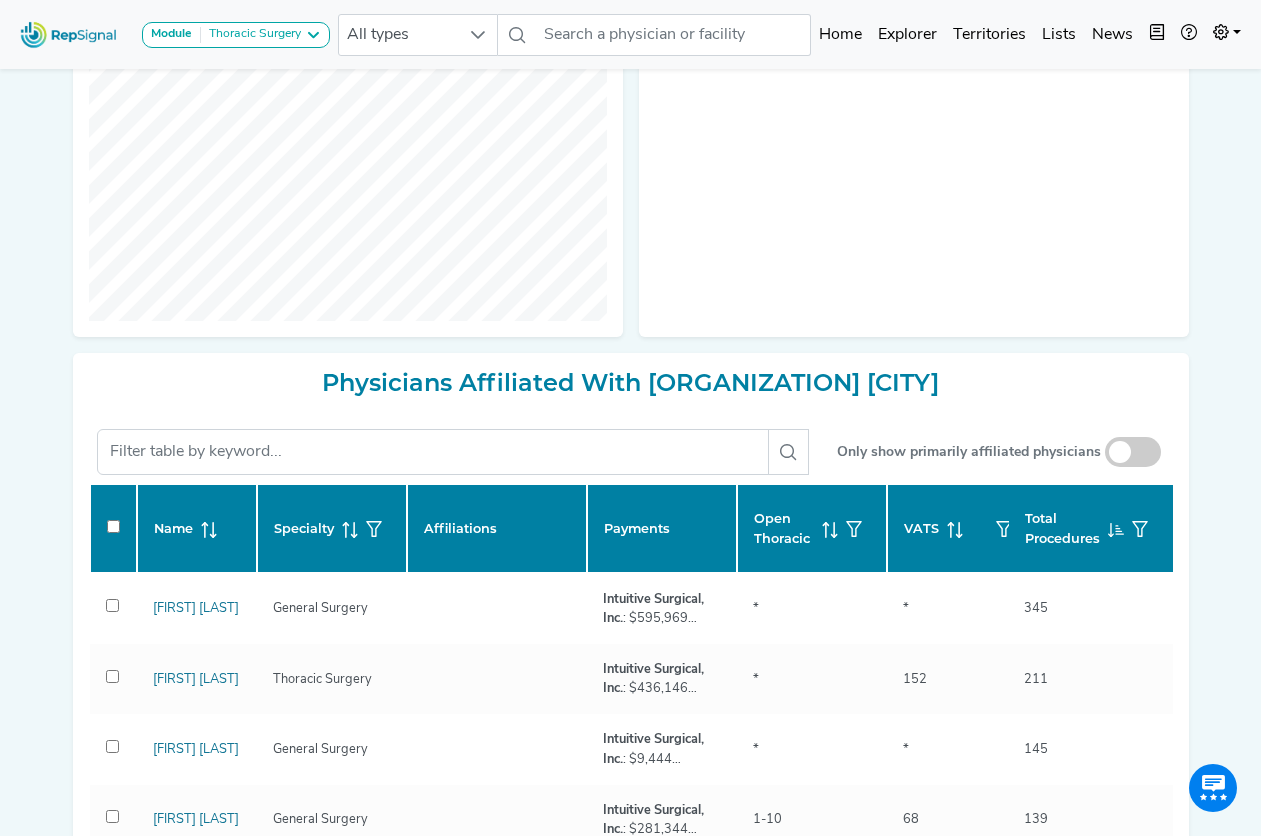 checkbox on "false" 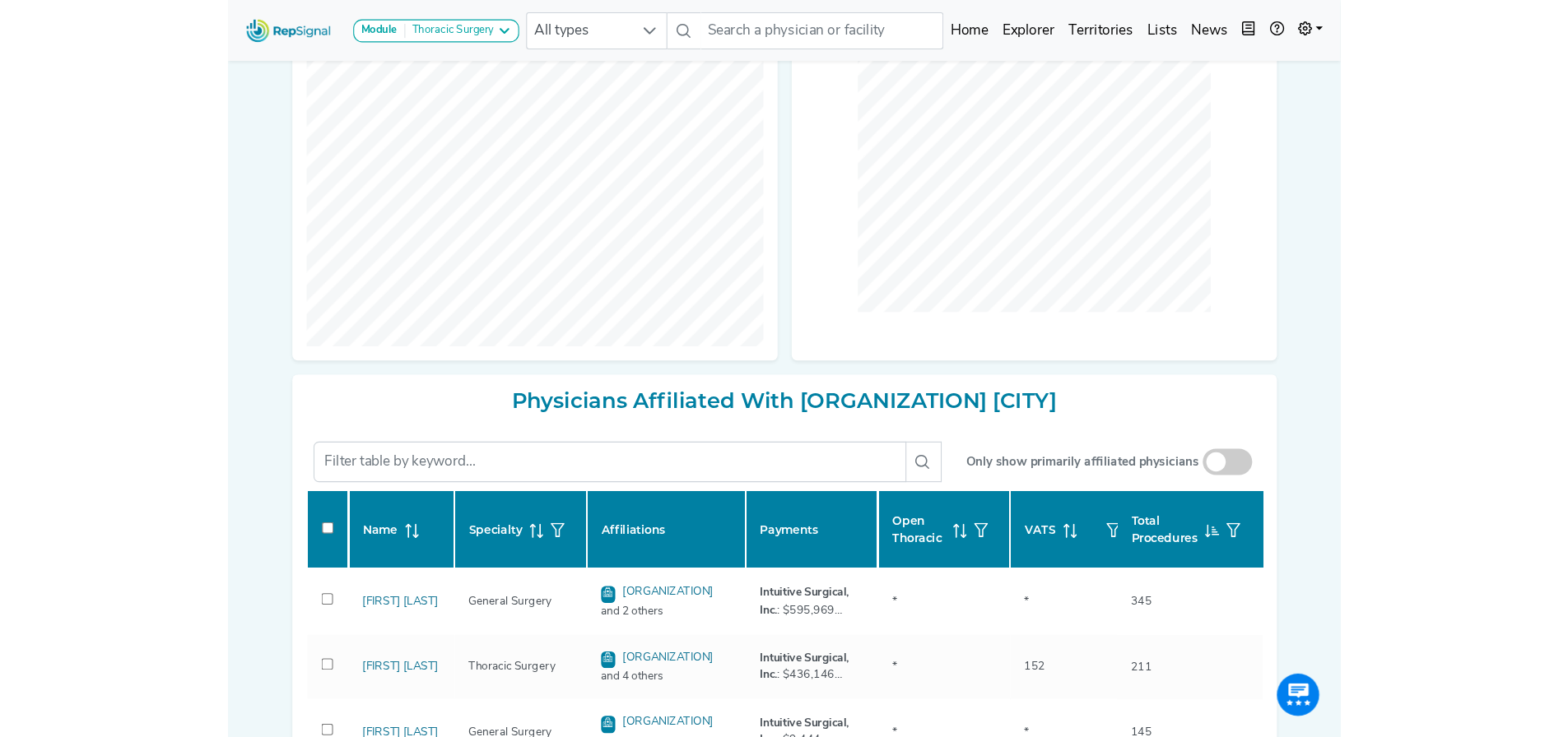 scroll, scrollTop: 635, scrollLeft: 0, axis: vertical 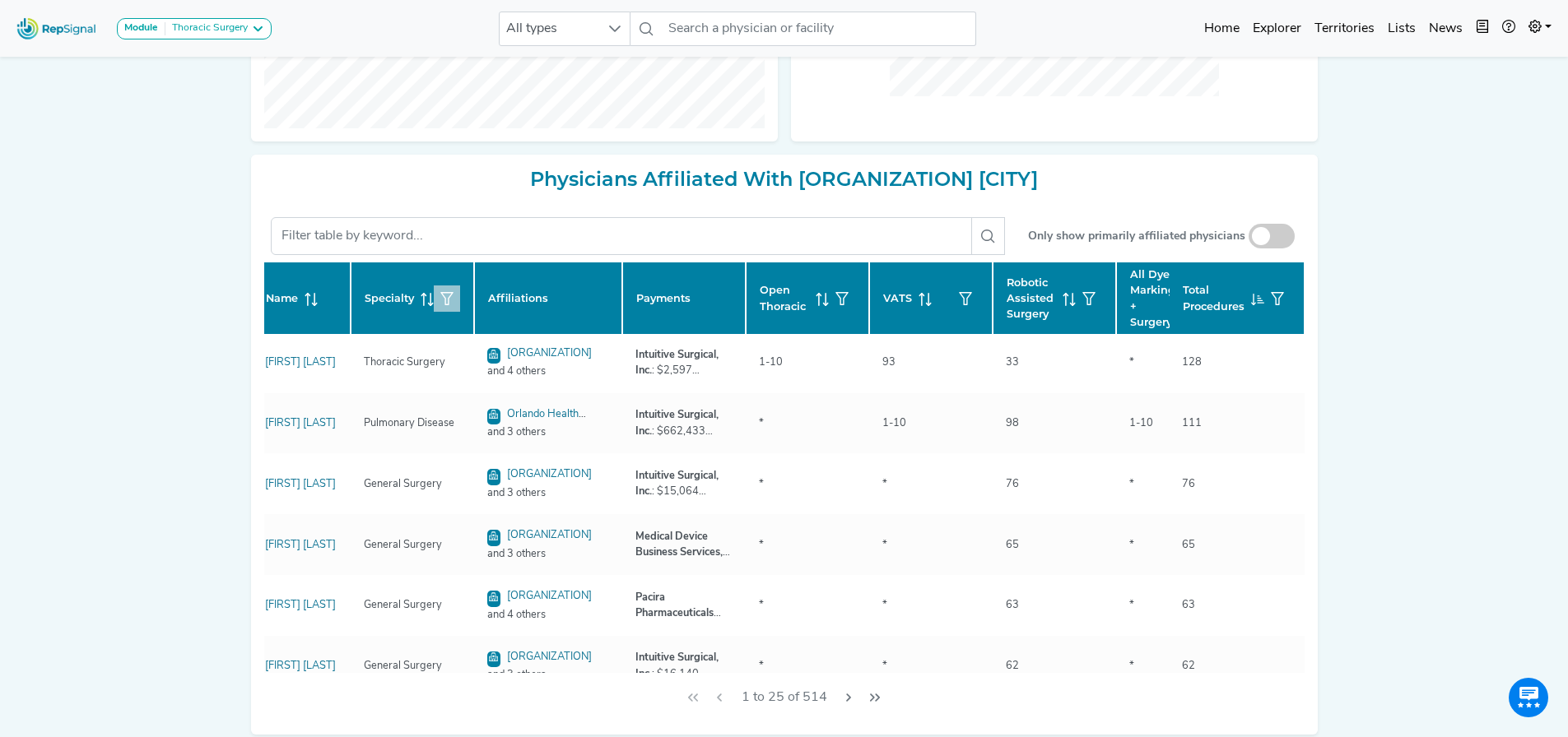 click 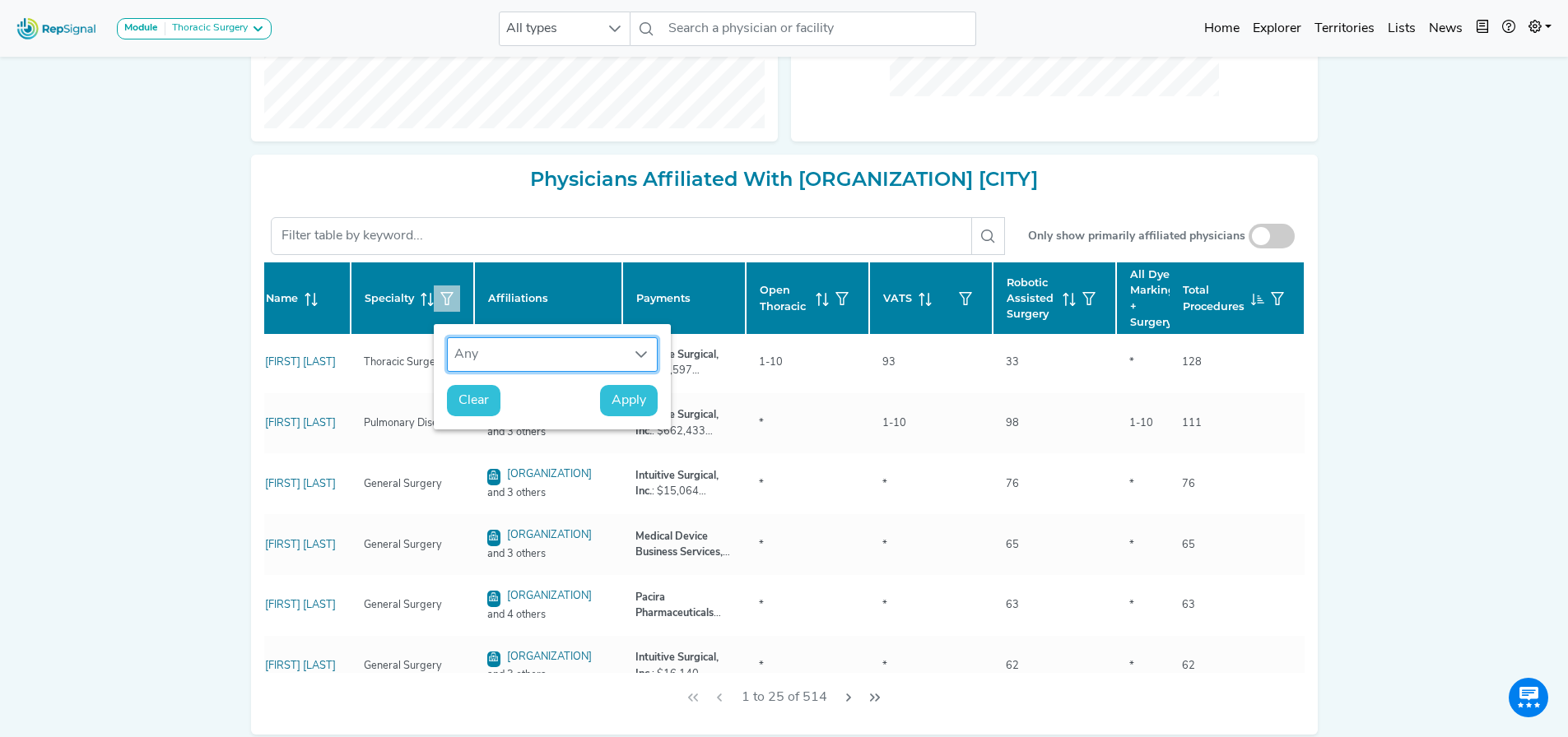 scroll, scrollTop: 12, scrollLeft: 79, axis: both 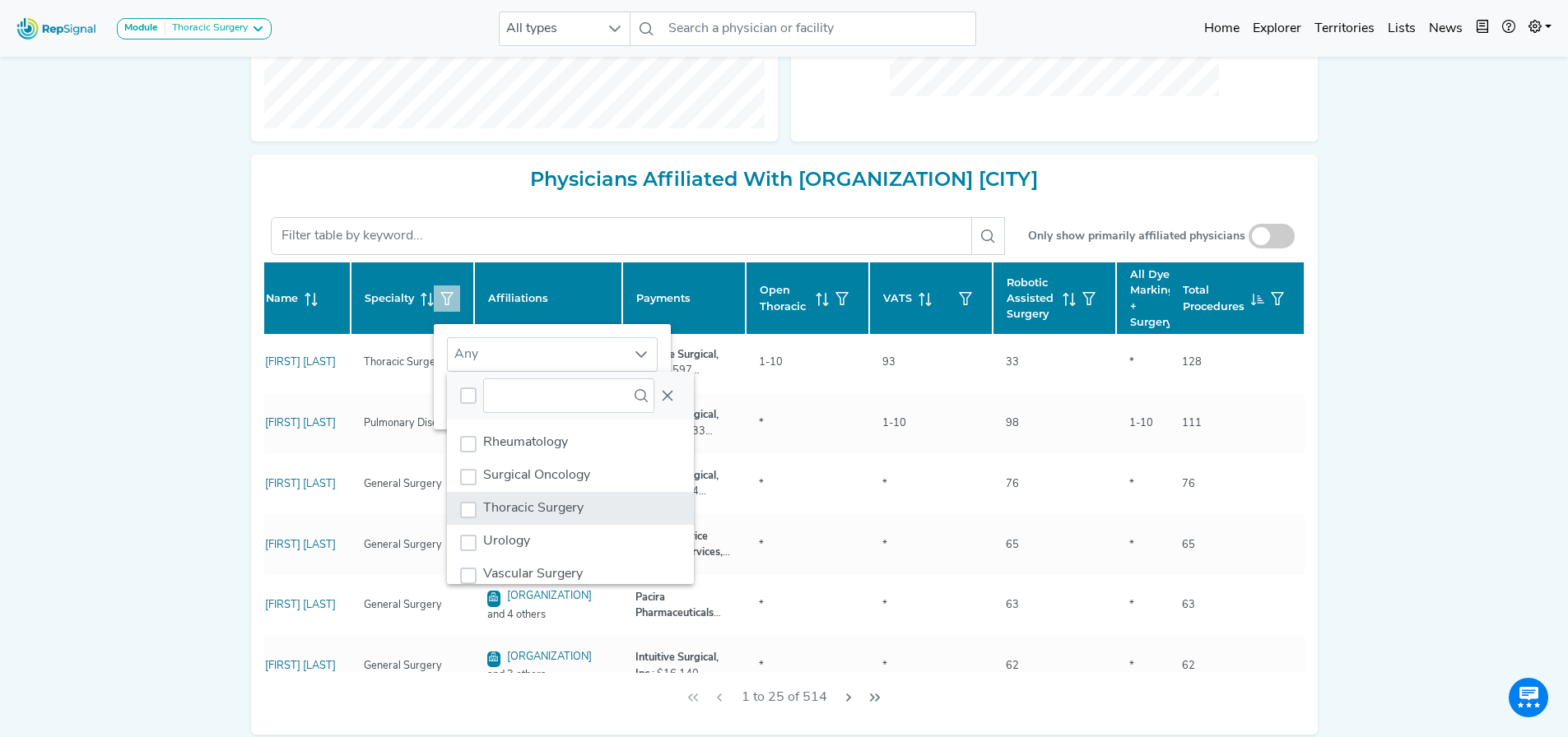 click on "Thoracic Surgery" 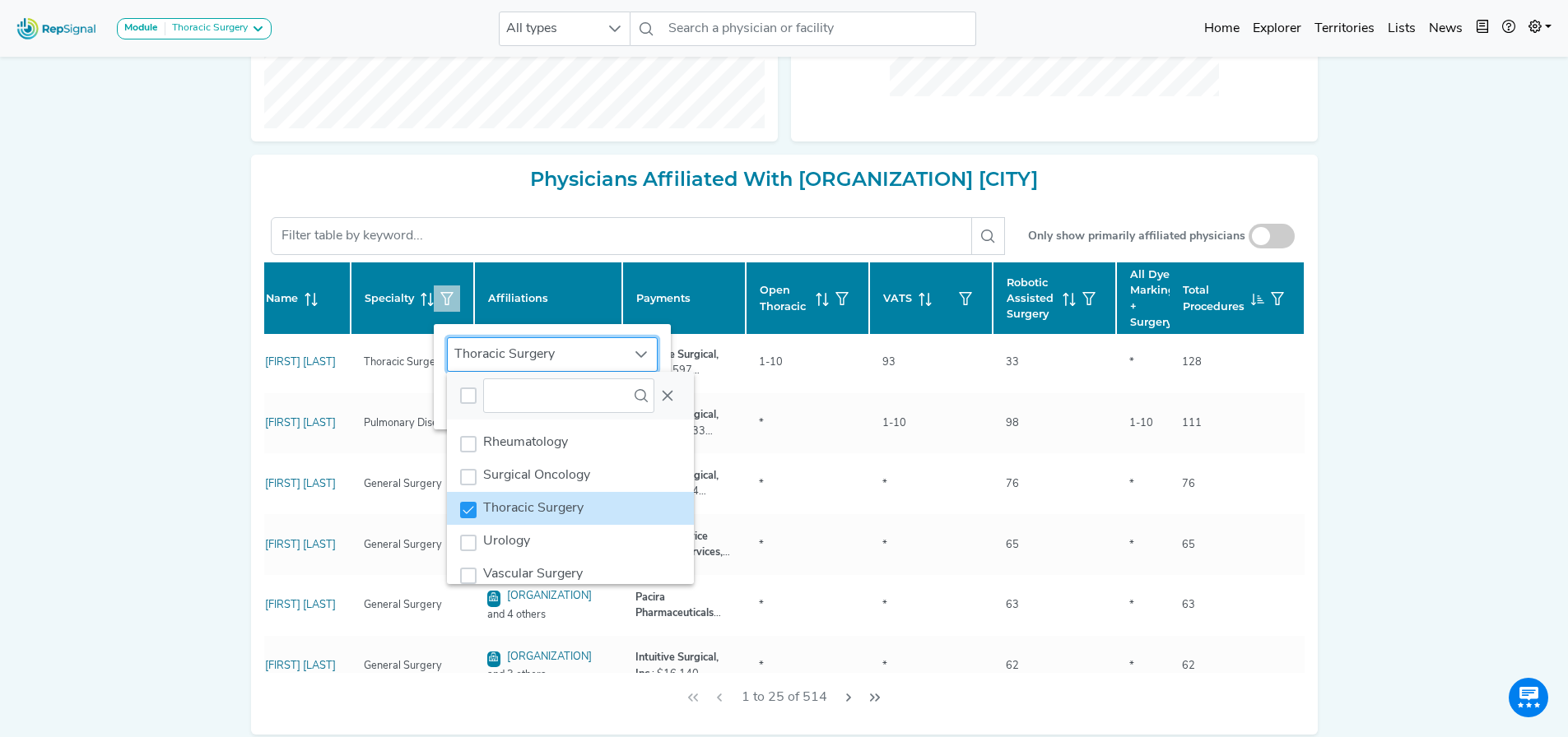 click on "Admin [NAME] [LAST], President" at bounding box center (784, 100) 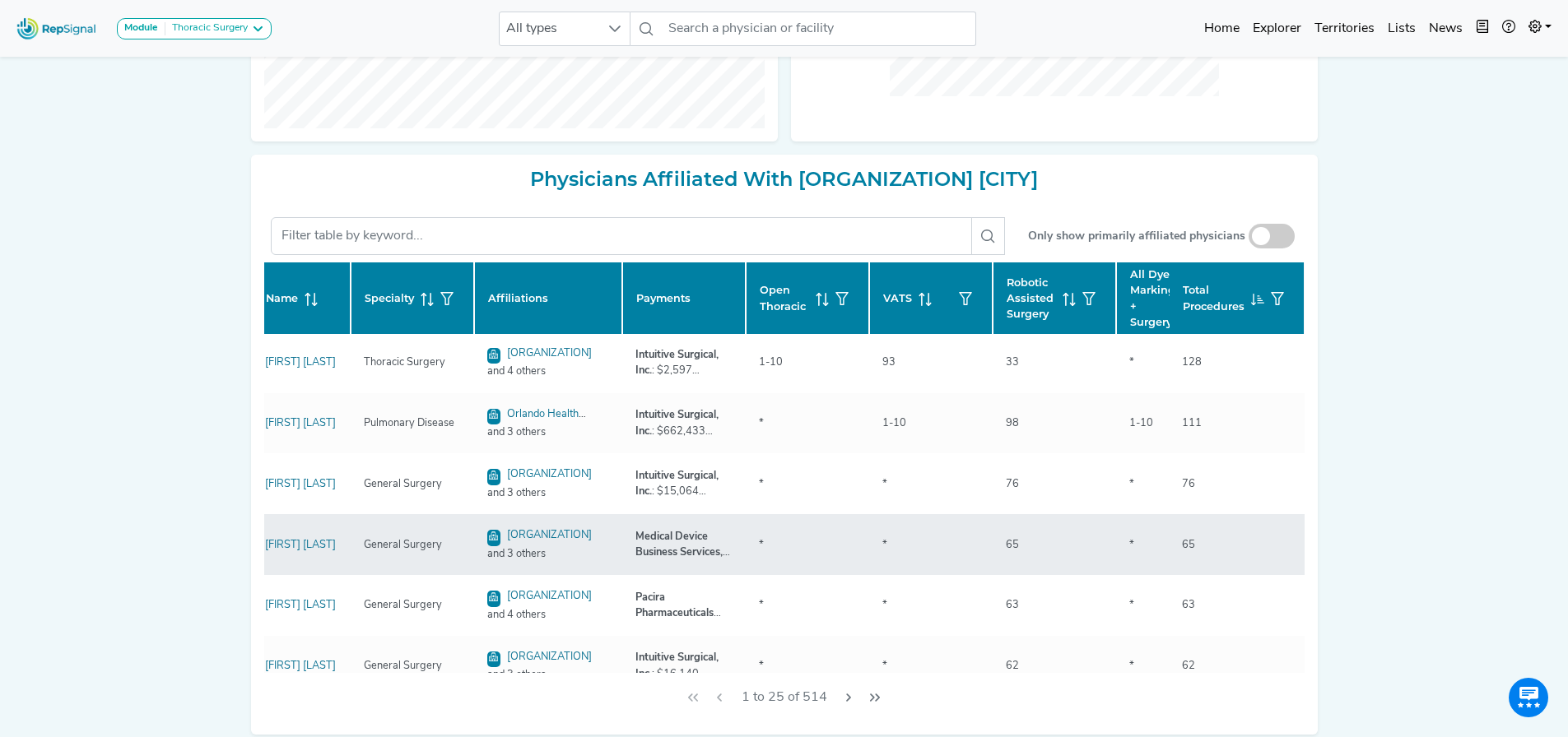 scroll, scrollTop: 0, scrollLeft: 52, axis: horizontal 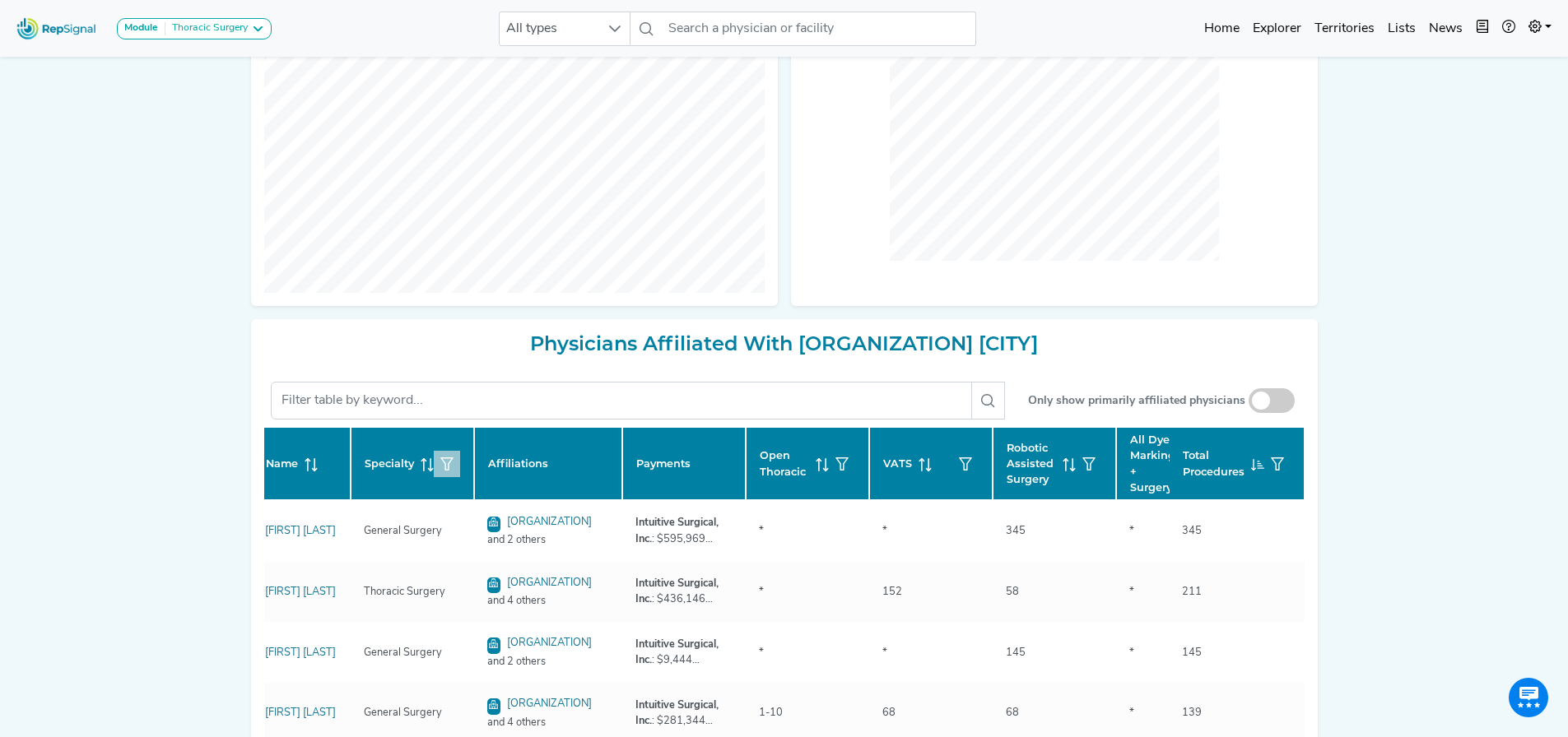 click 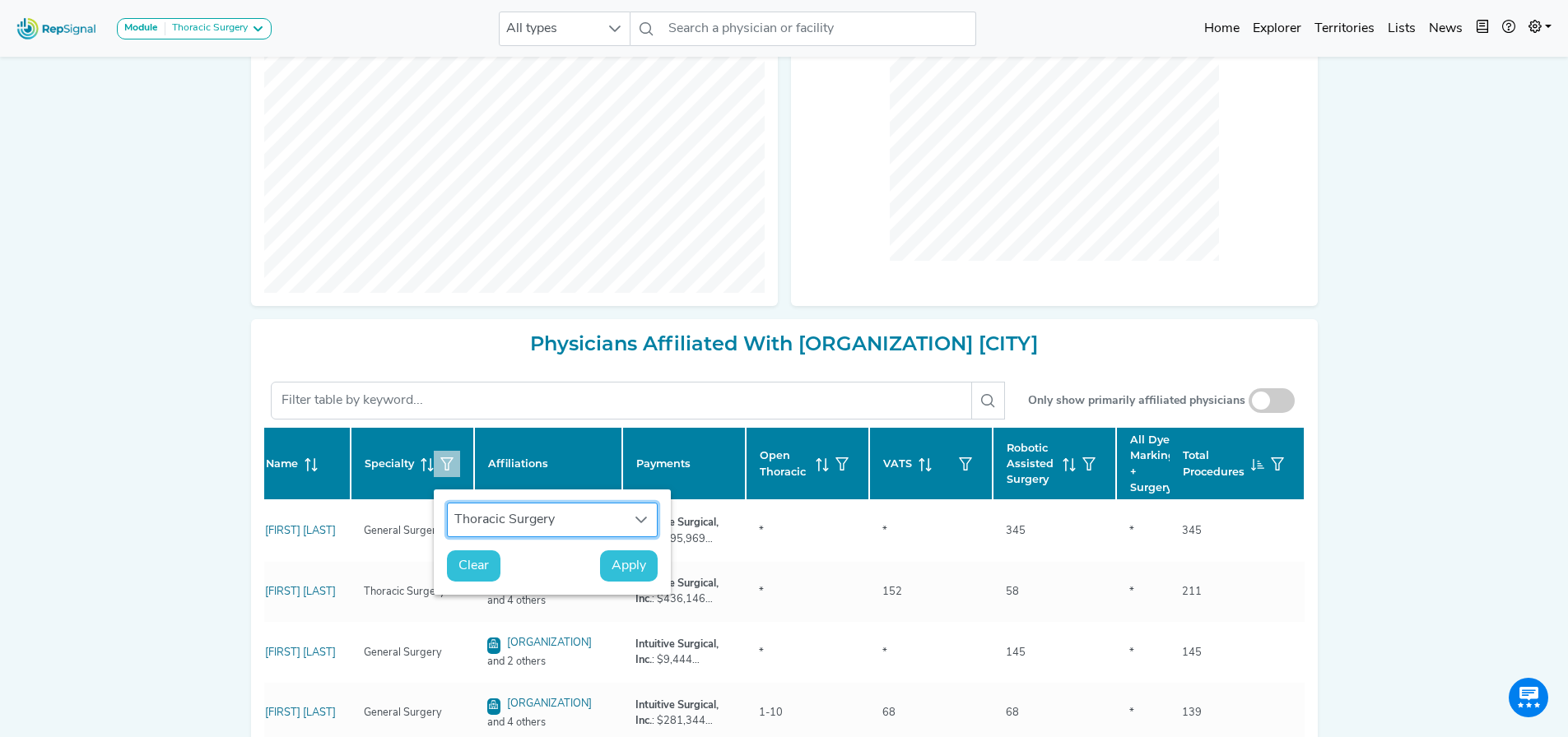 scroll, scrollTop: 12, scrollLeft: 79, axis: both 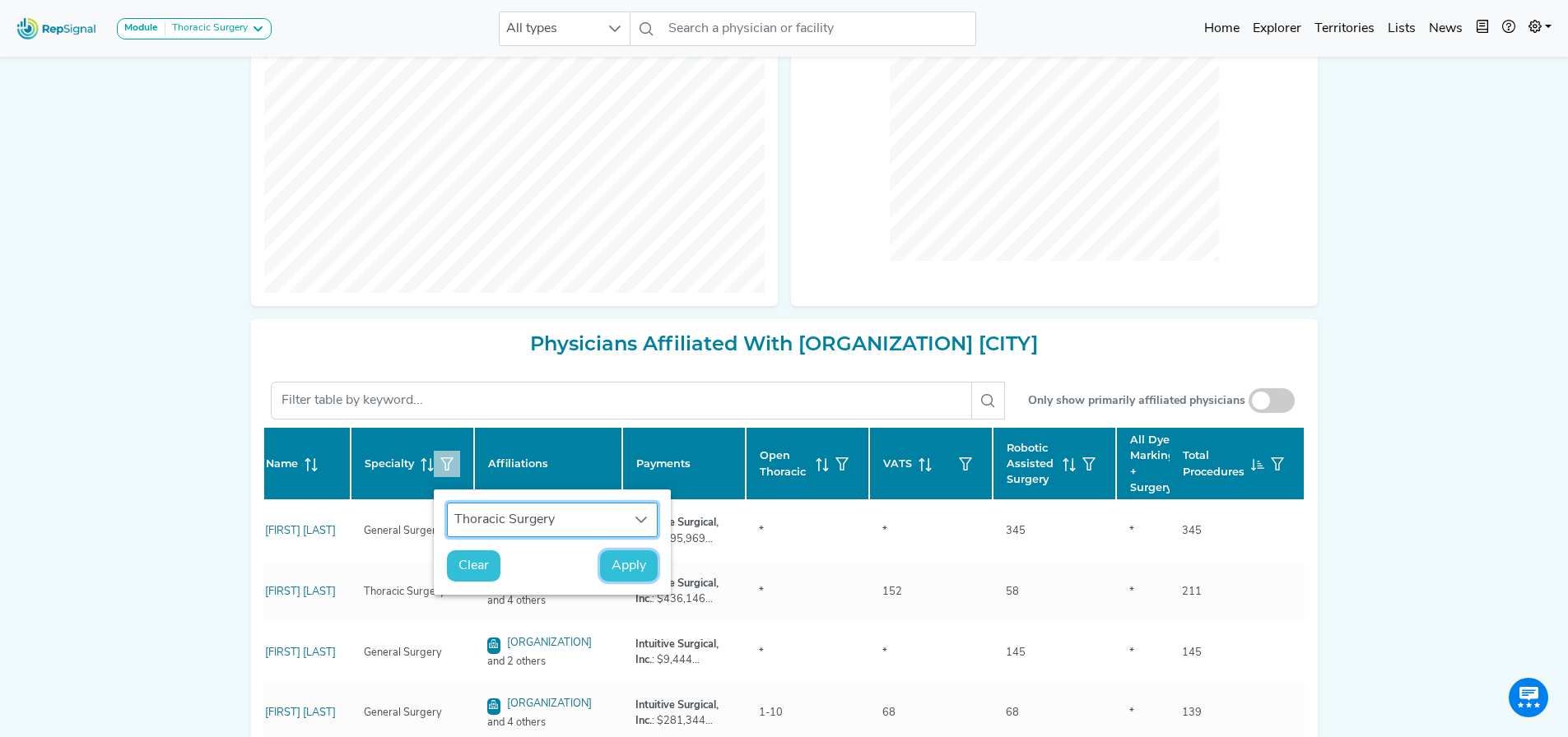 click on "Apply" 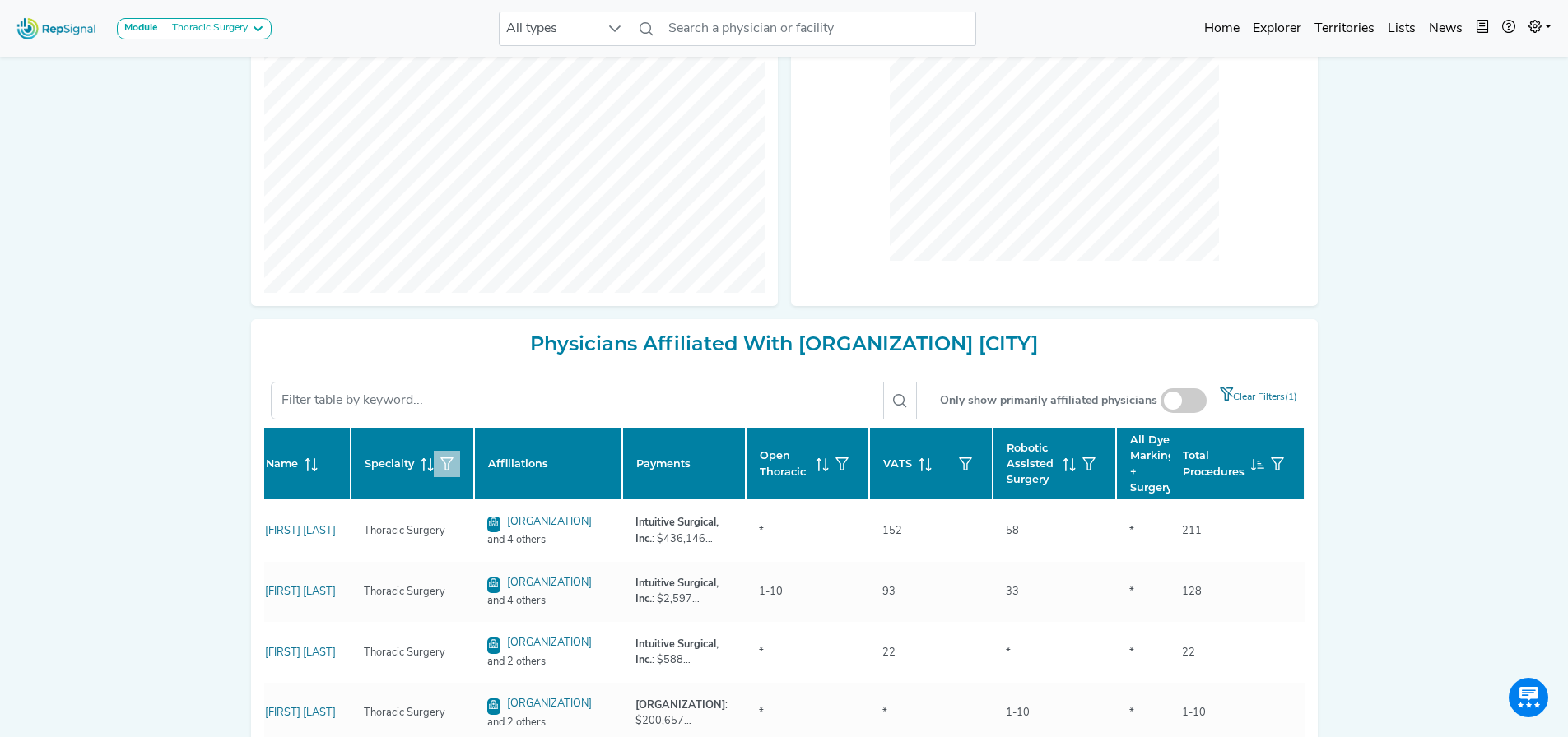 checkbox on "false" 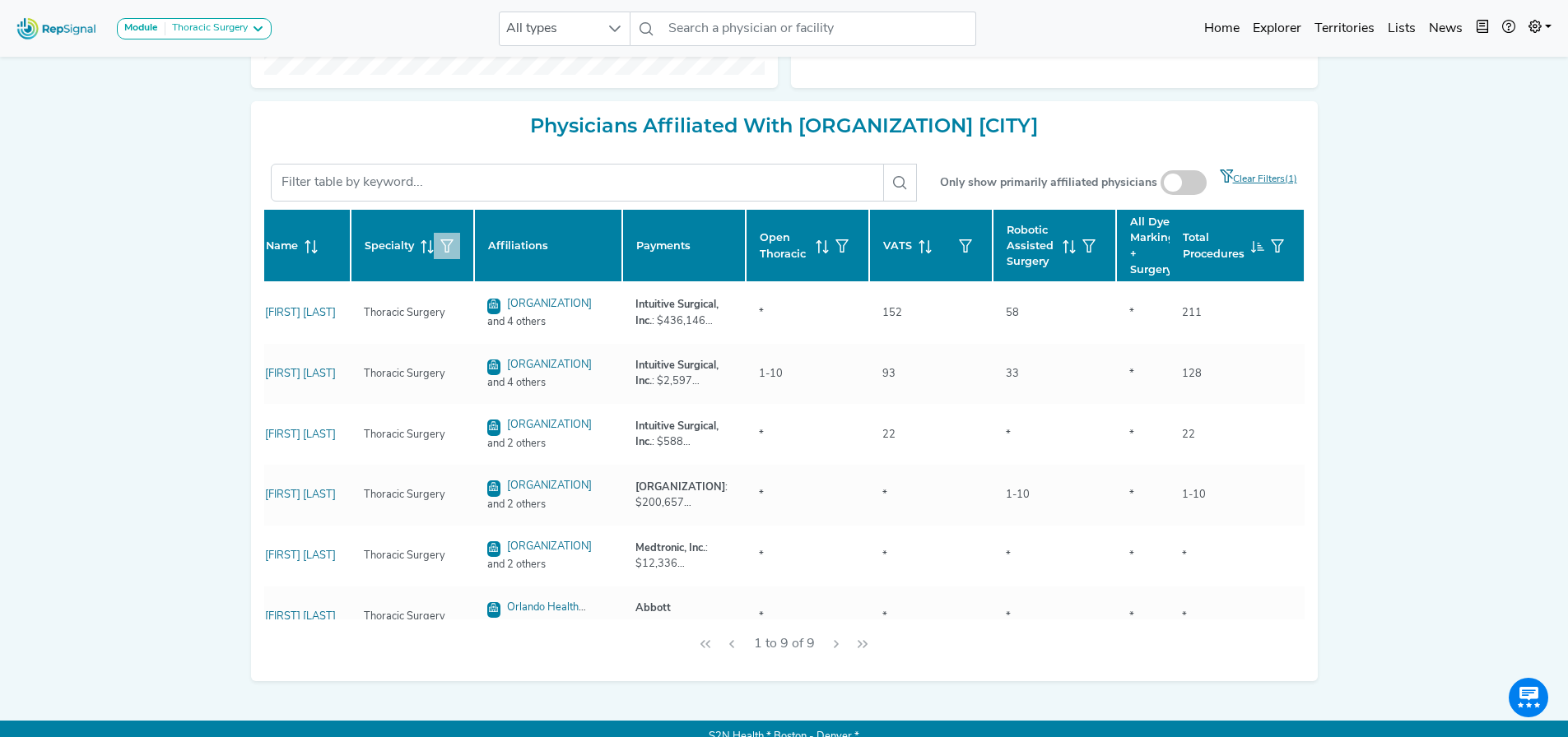 scroll, scrollTop: 688, scrollLeft: 0, axis: vertical 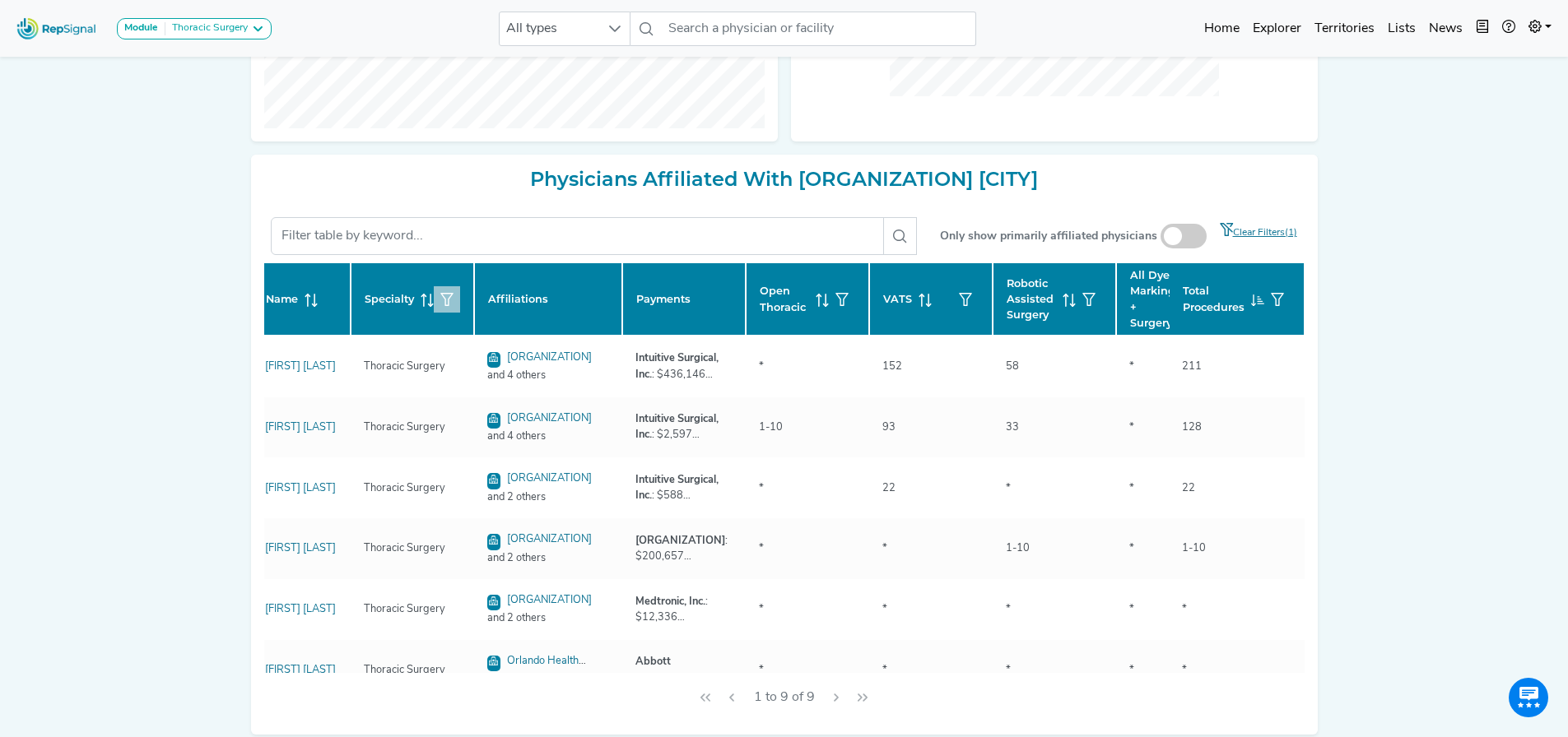 type 